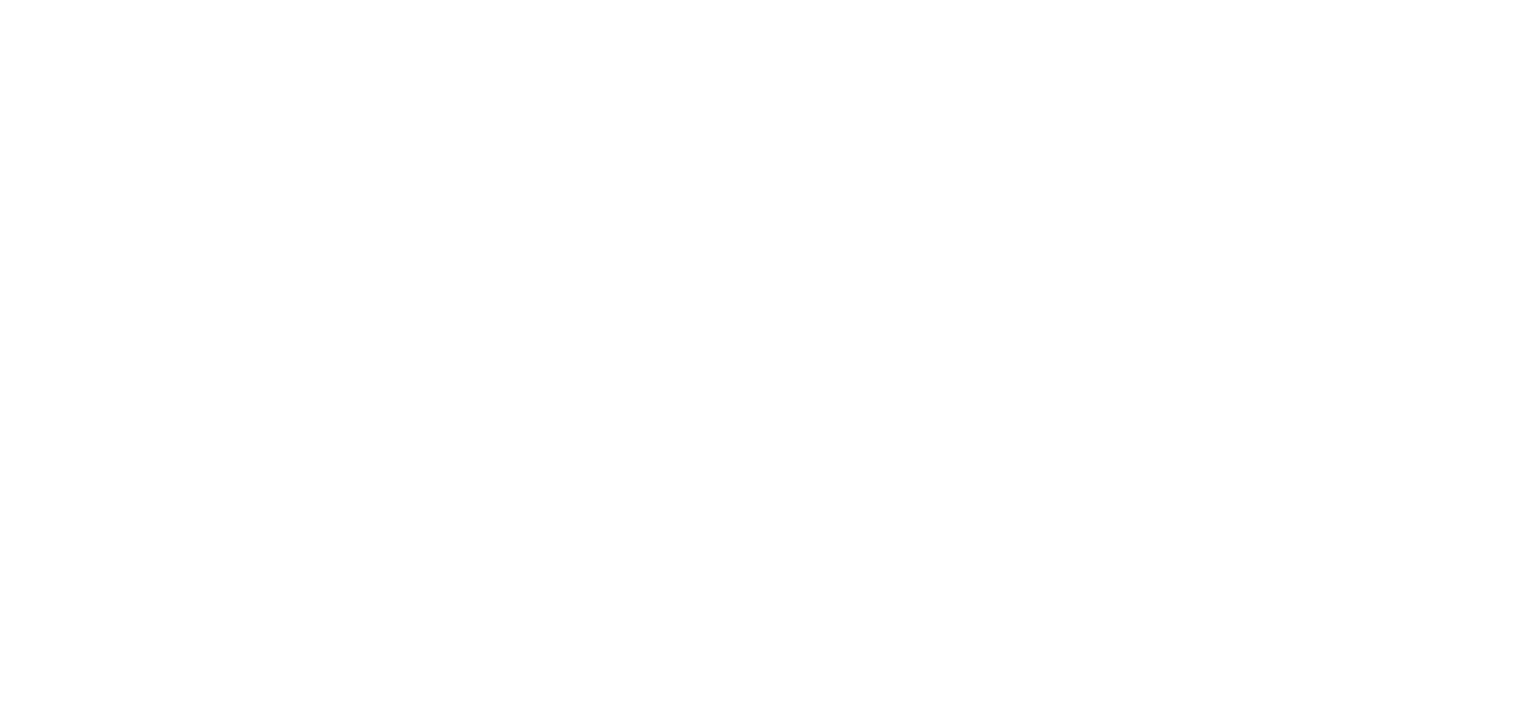 scroll, scrollTop: 0, scrollLeft: 0, axis: both 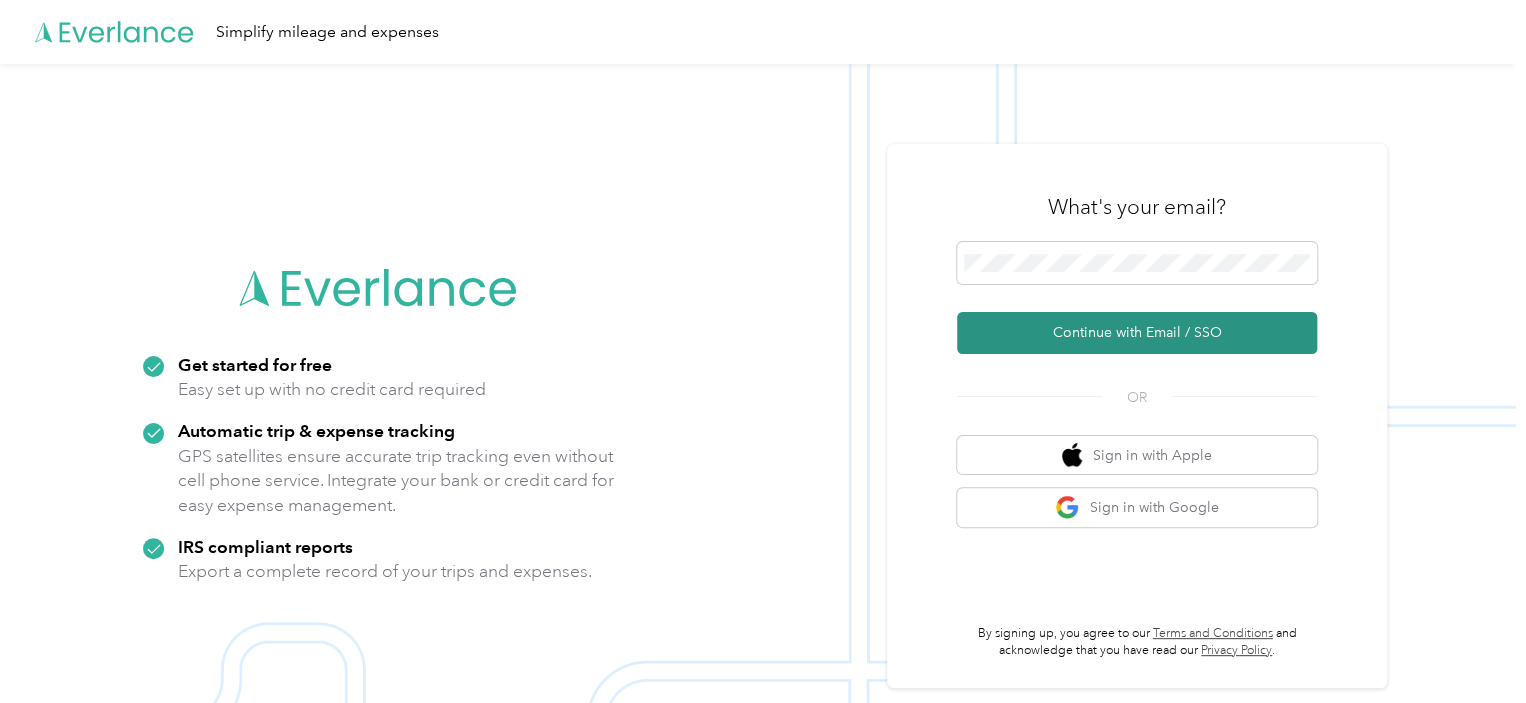 click on "Continue with Email / SSO" at bounding box center [1137, 333] 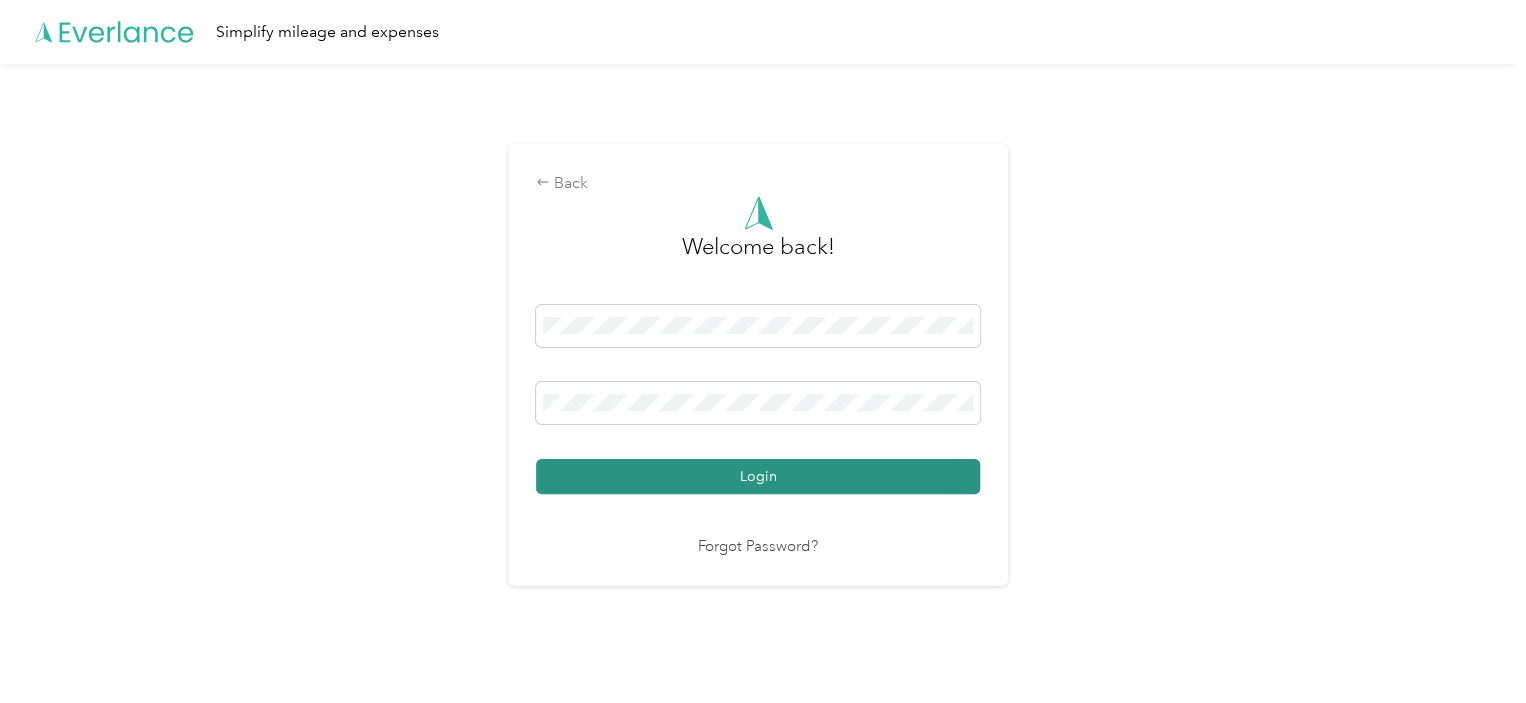 click on "Login" at bounding box center [758, 476] 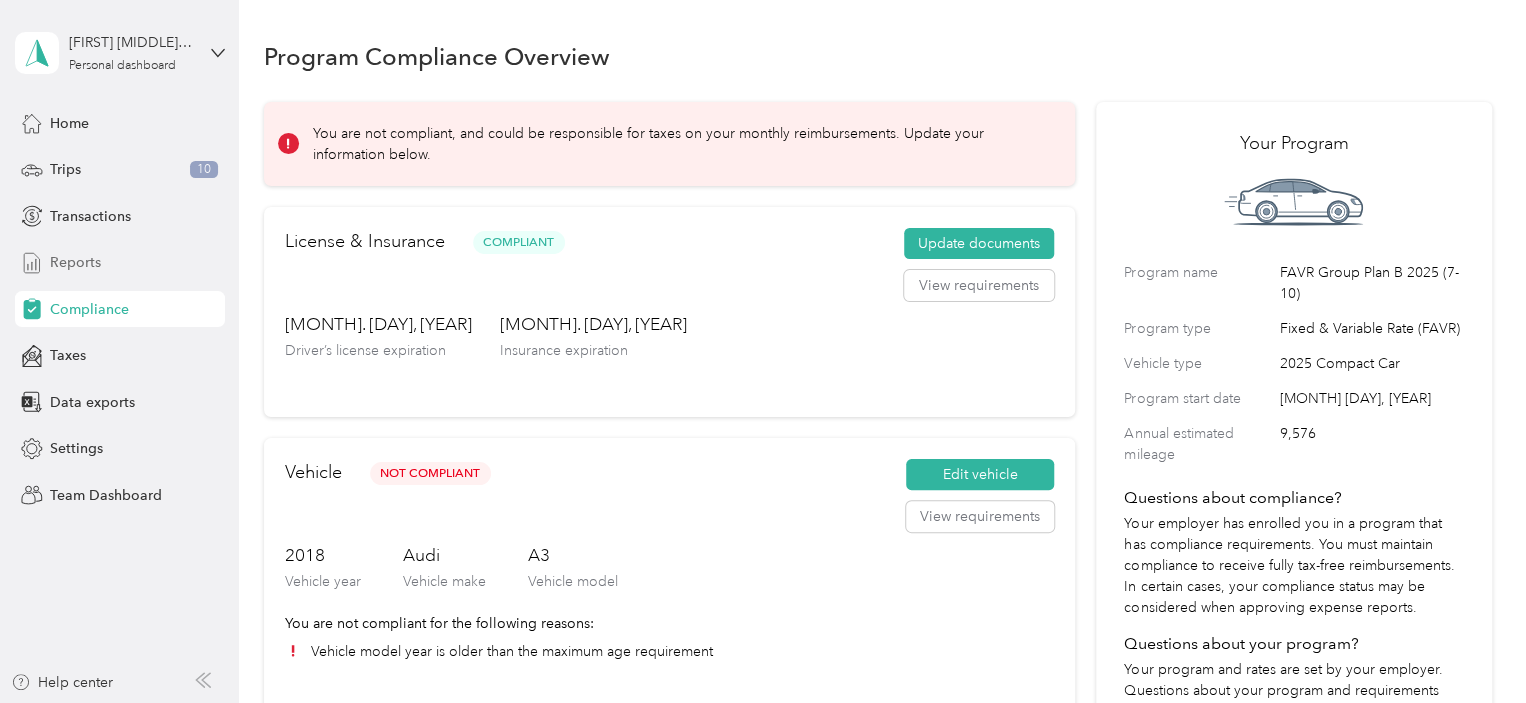 click on "Reports" at bounding box center [75, 262] 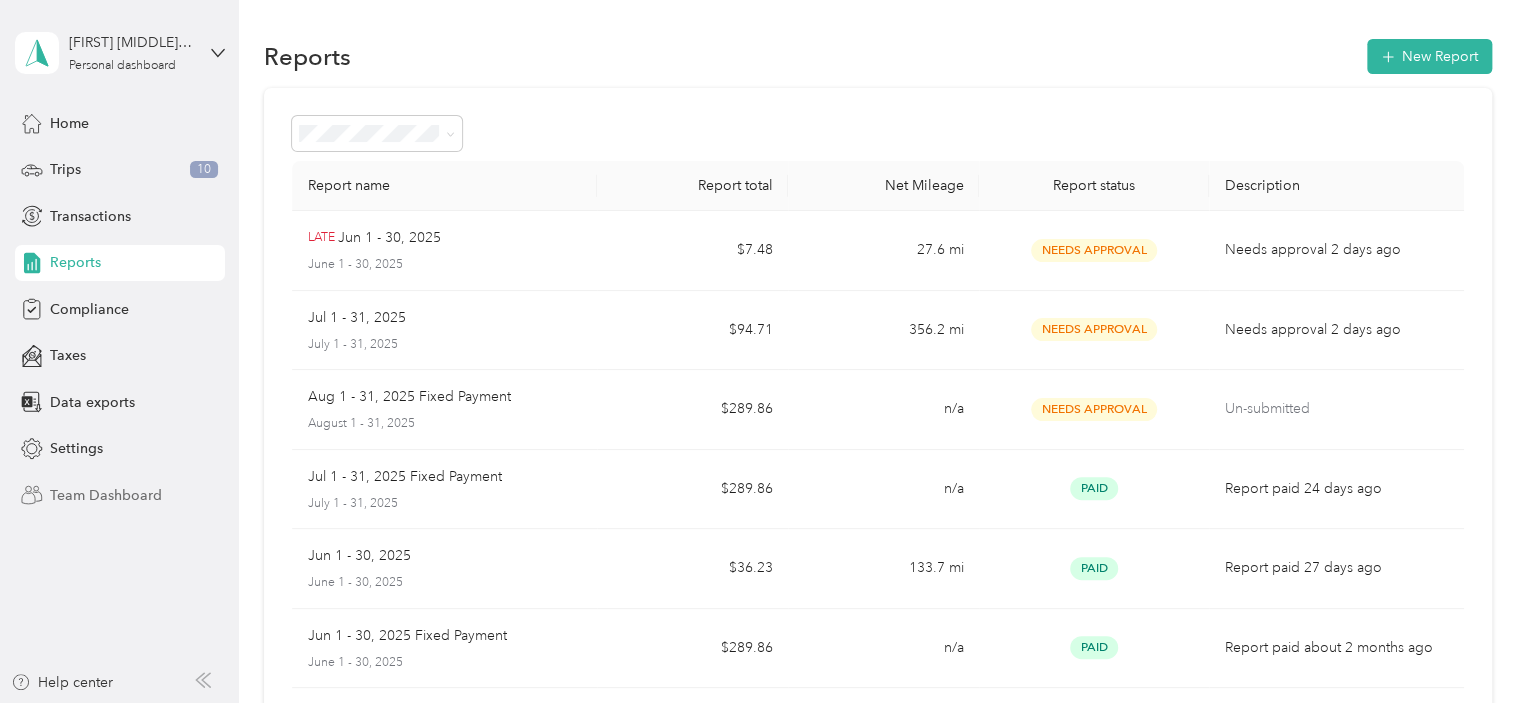 click on "Team Dashboard" at bounding box center [106, 495] 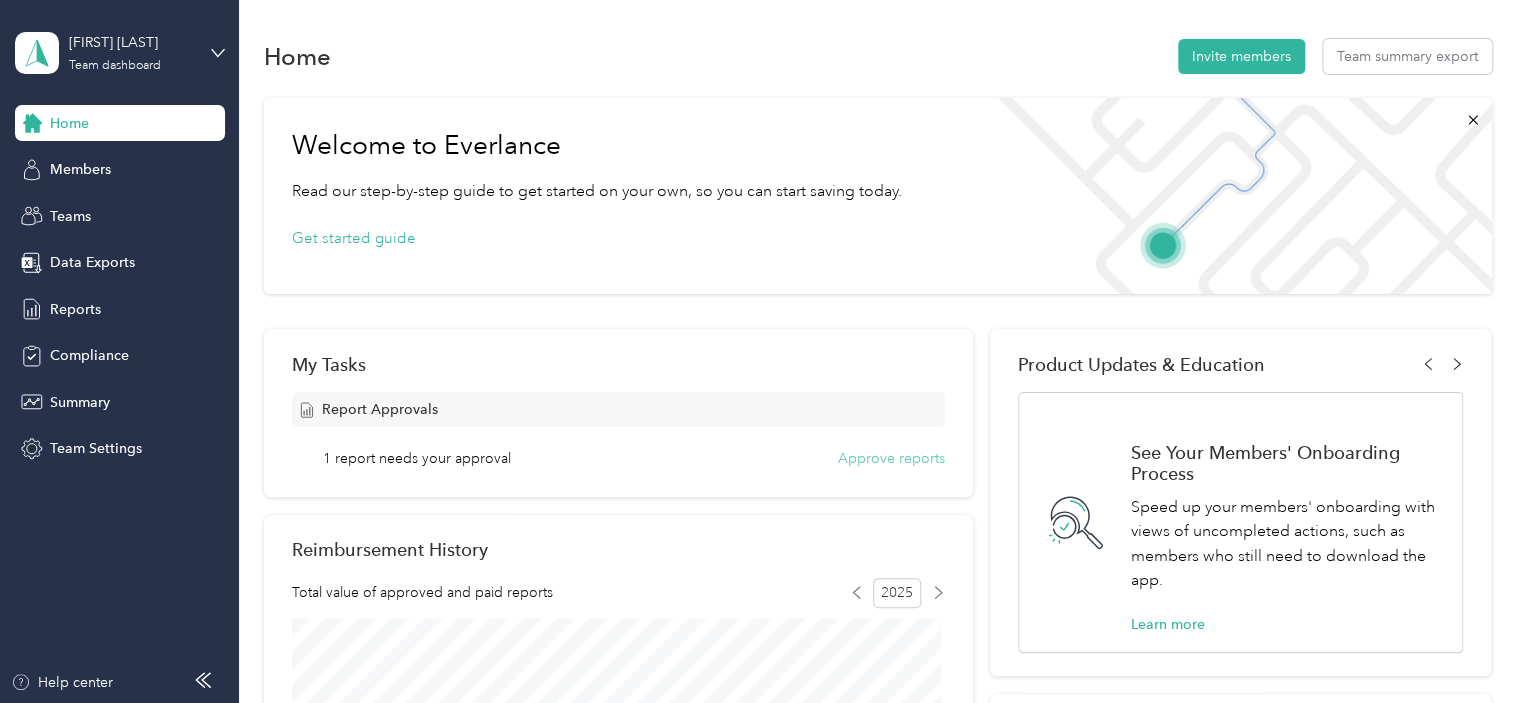 click on "Approve reports" at bounding box center (891, 458) 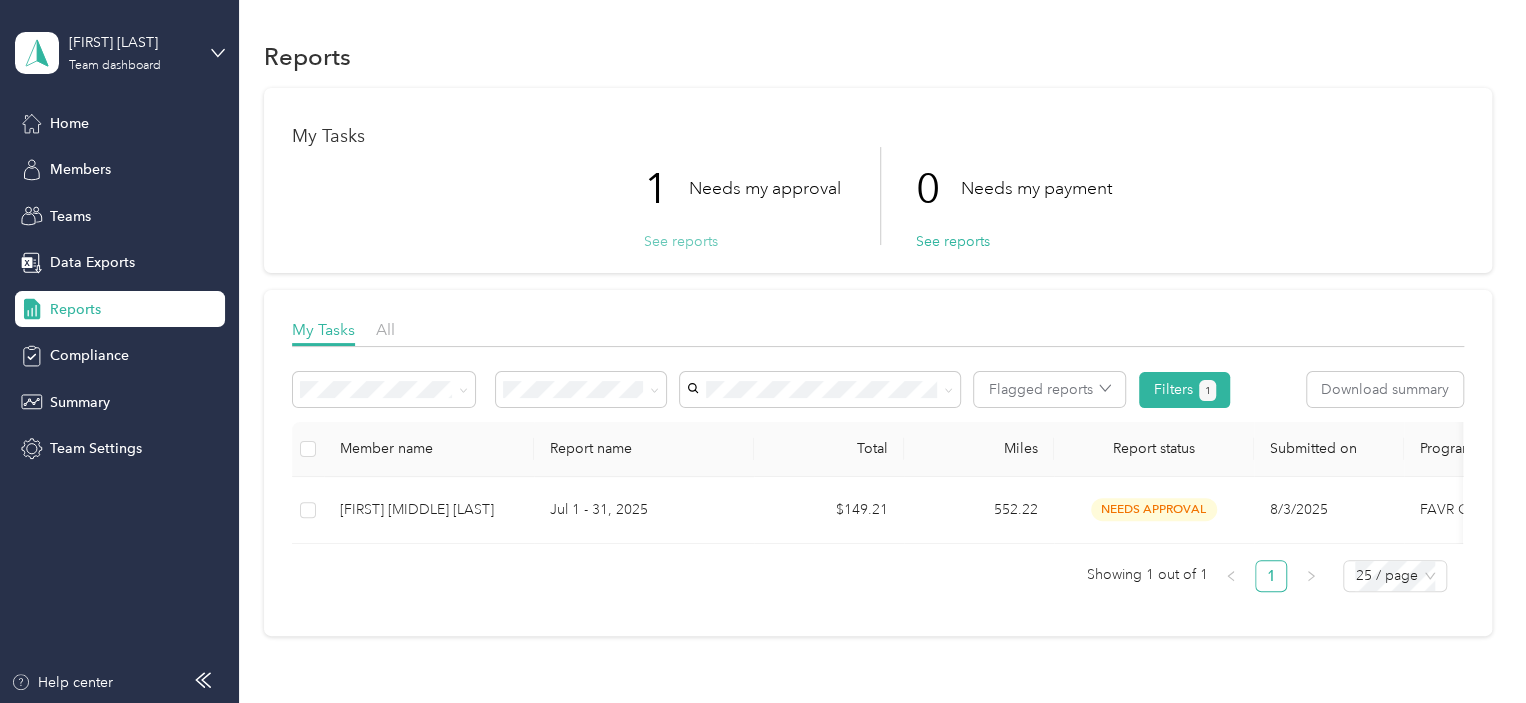 click on "See reports" at bounding box center [681, 241] 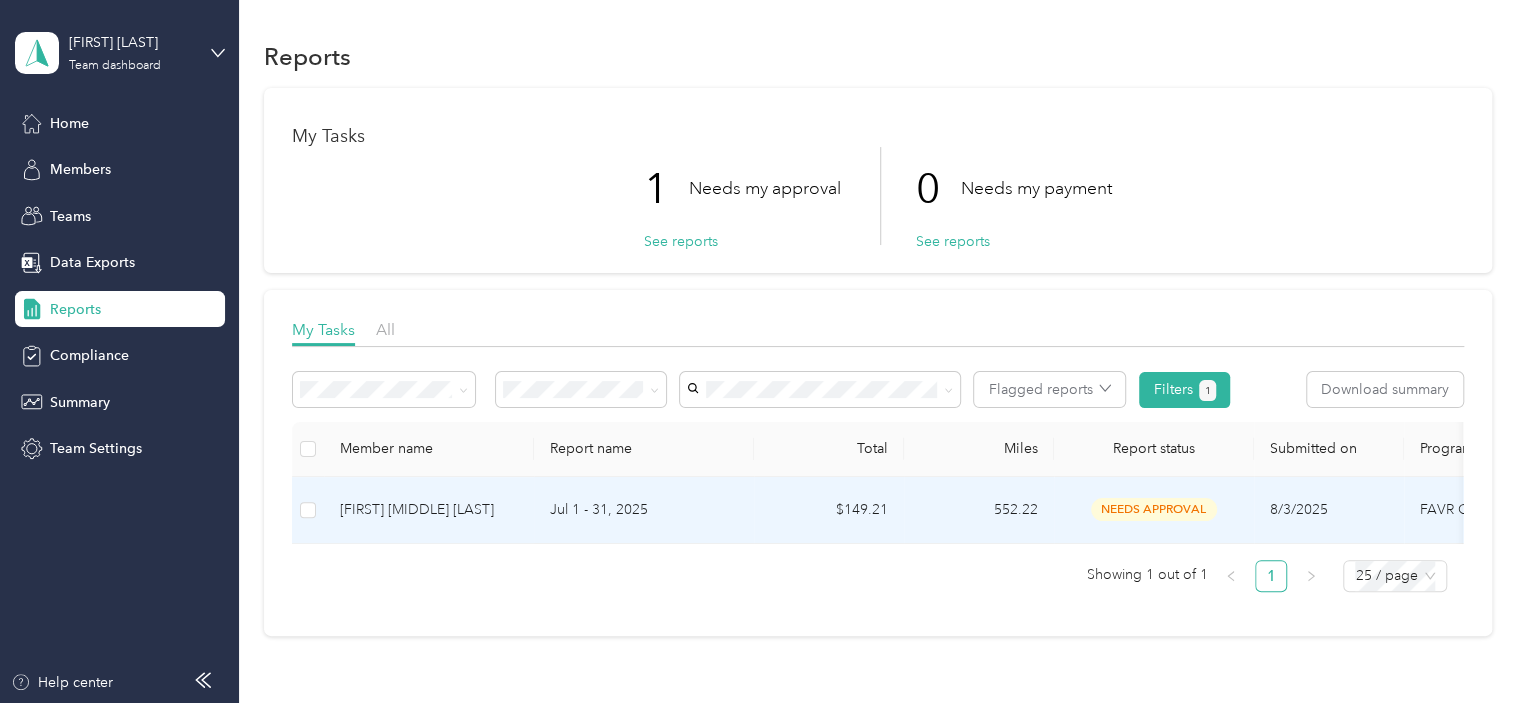 click on "[FIRST] [MIDDLE] [LAST]" at bounding box center [429, 510] 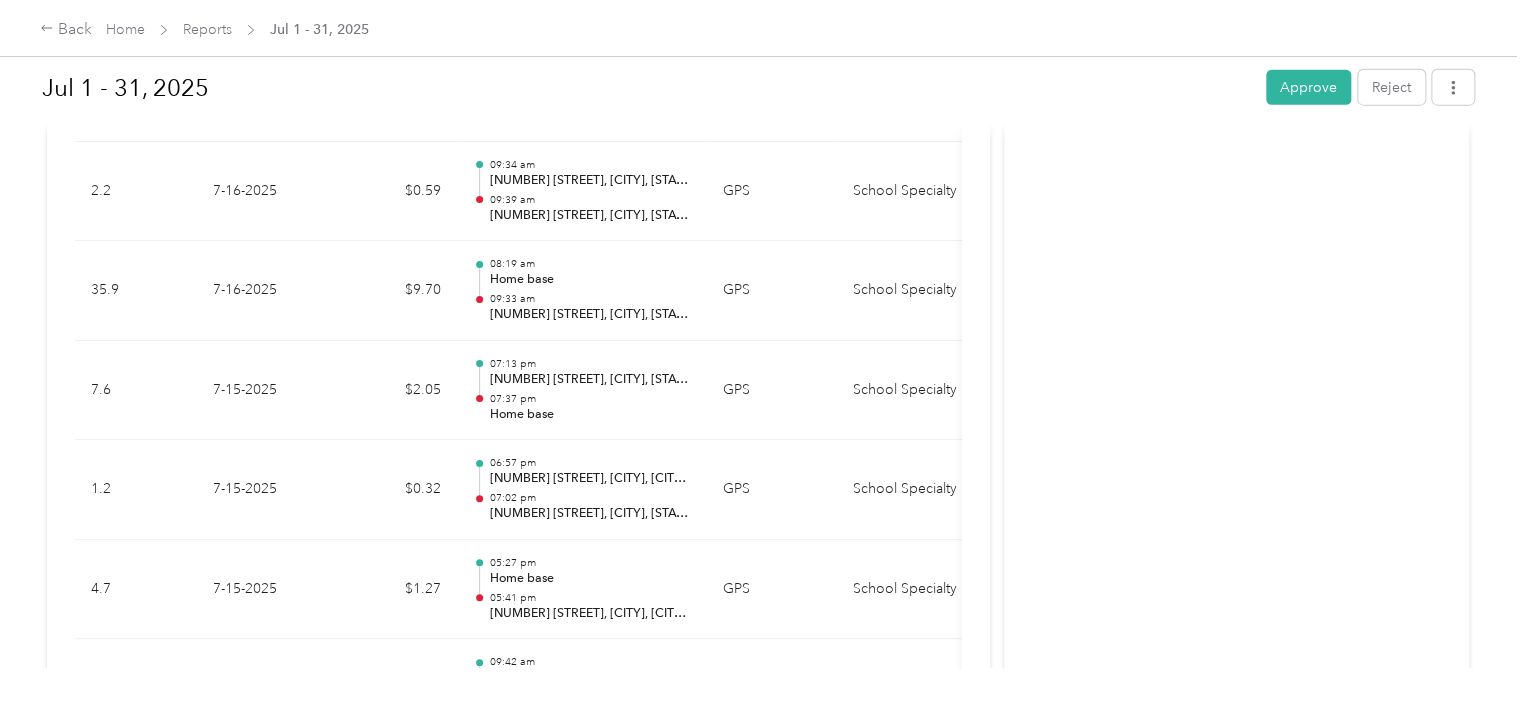 scroll, scrollTop: 2487, scrollLeft: 0, axis: vertical 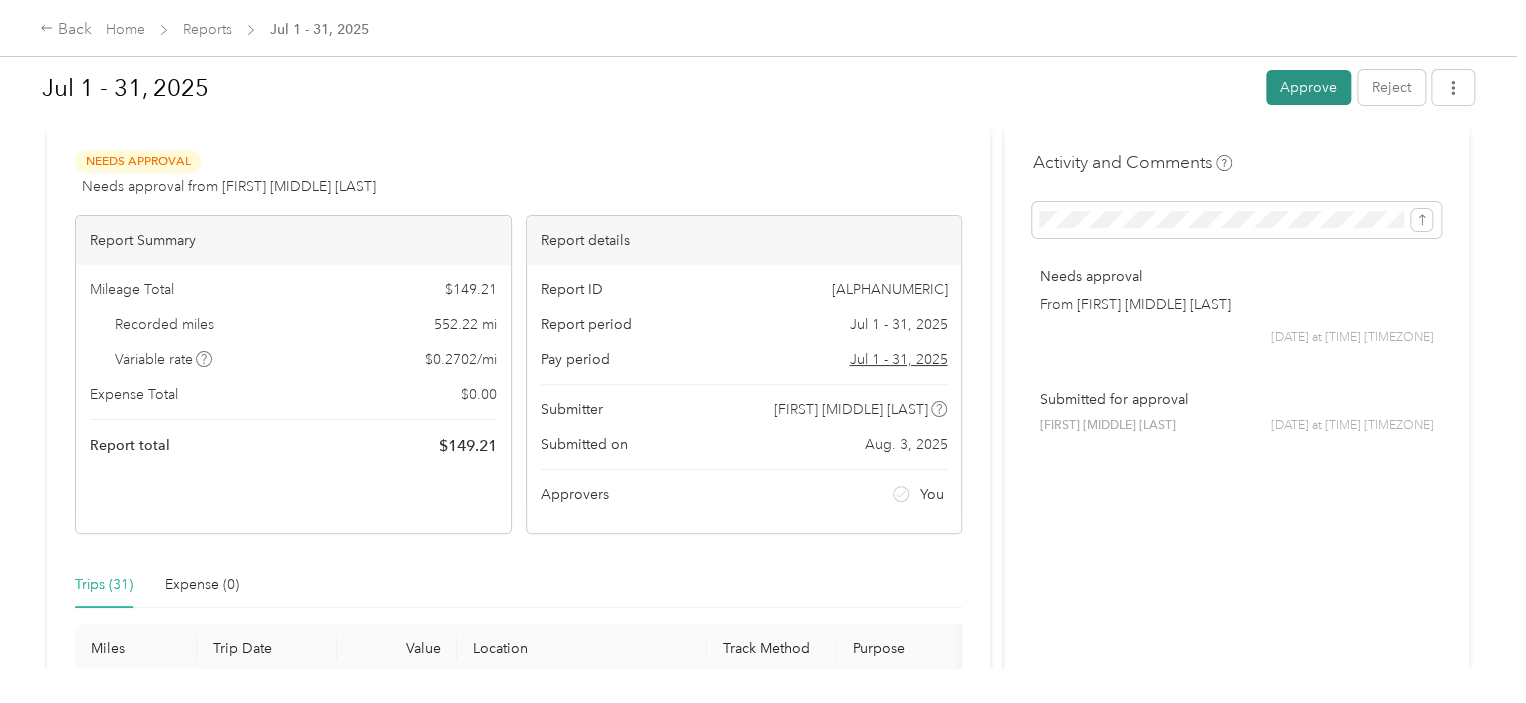 click on "Approve" at bounding box center (1308, 87) 